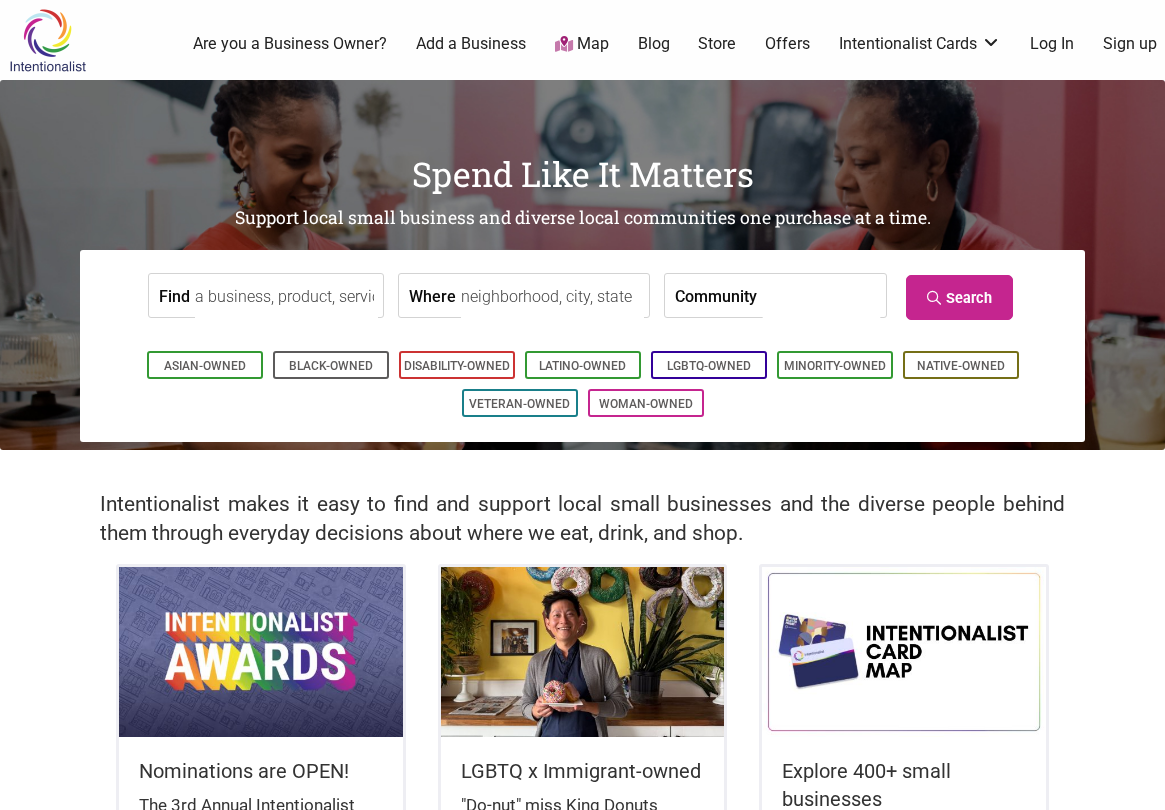 scroll, scrollTop: 0, scrollLeft: 0, axis: both 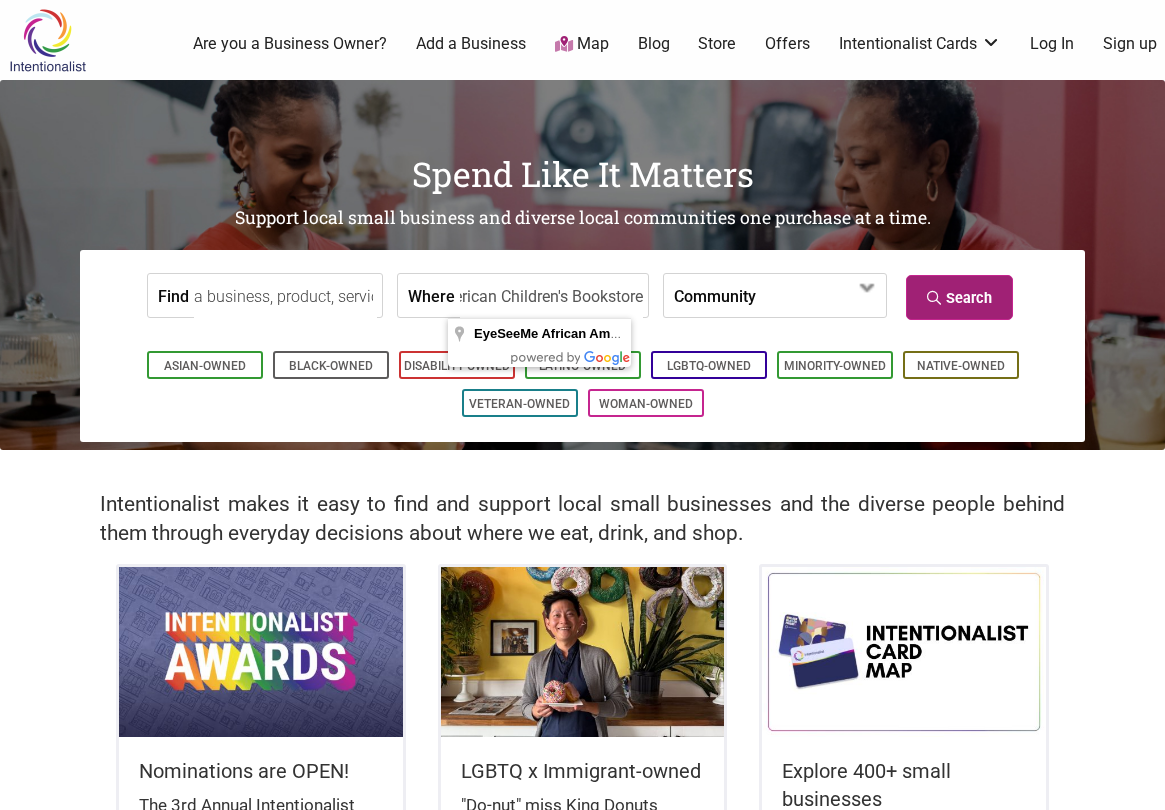 type on "EyeSeeMe African American Children's Bookstore" 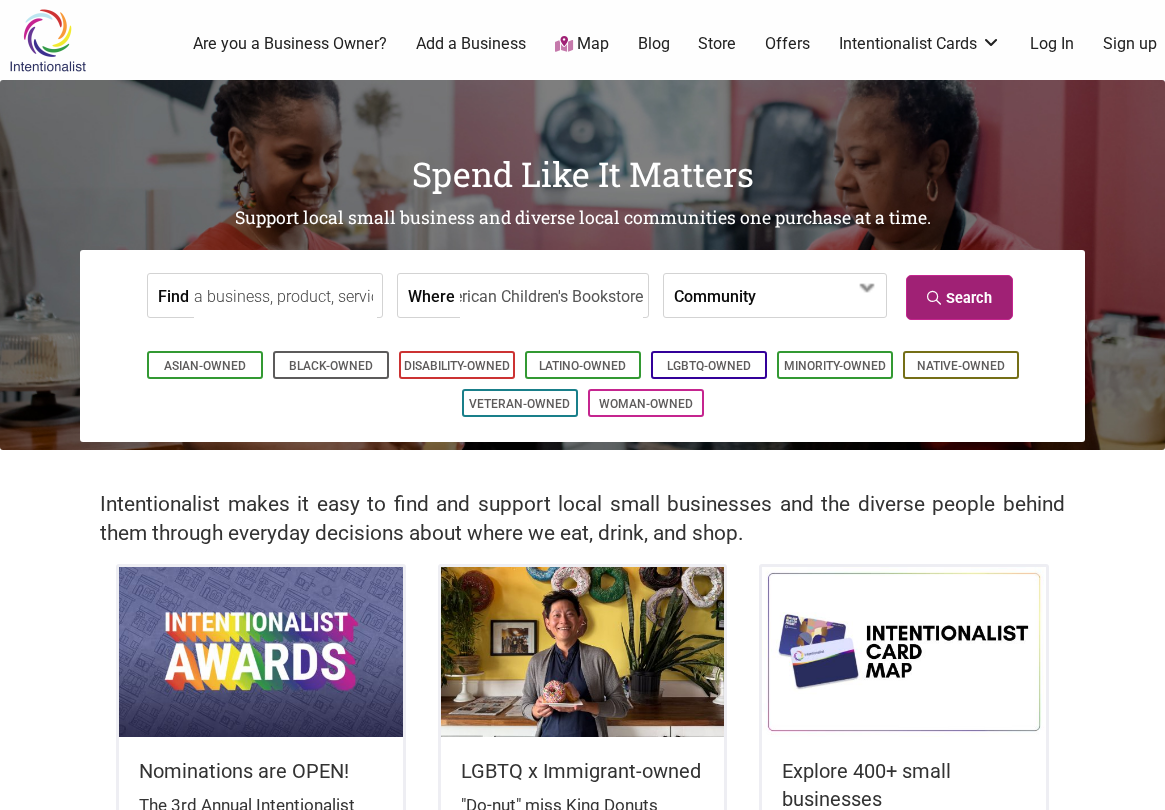 scroll, scrollTop: 0, scrollLeft: 0, axis: both 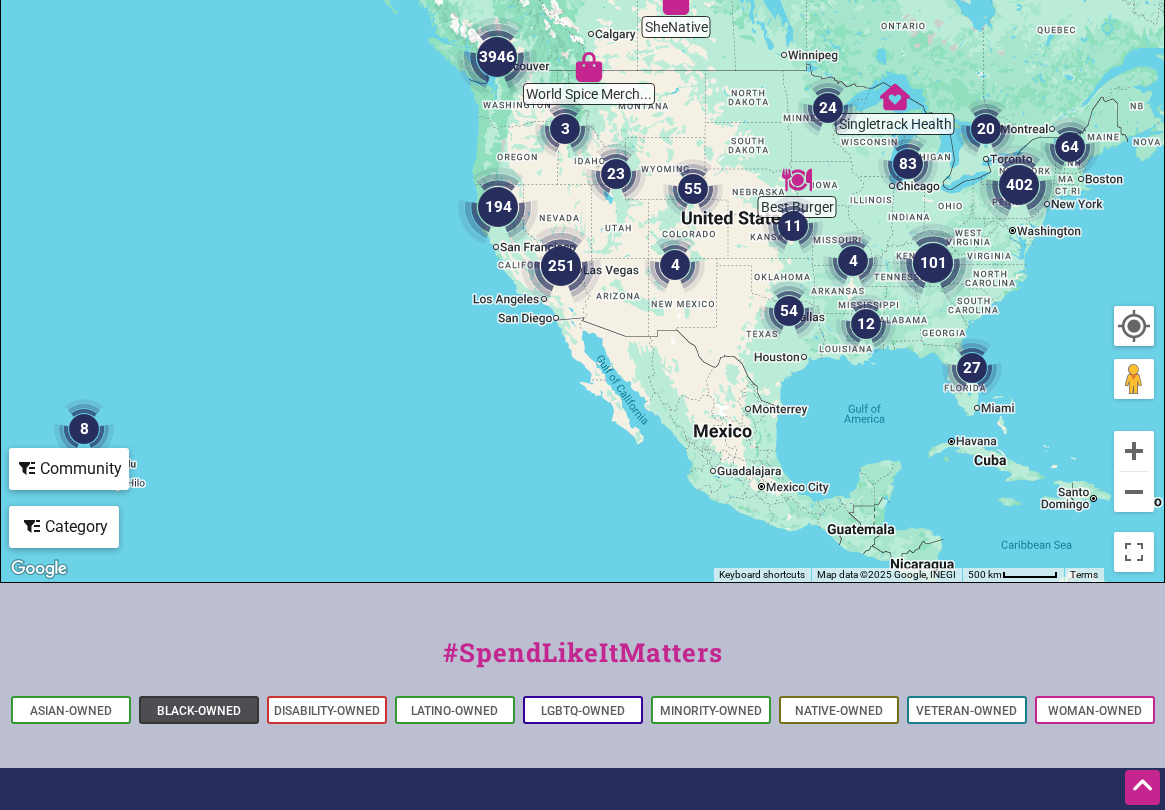 click on "Black-Owned" at bounding box center [199, 711] 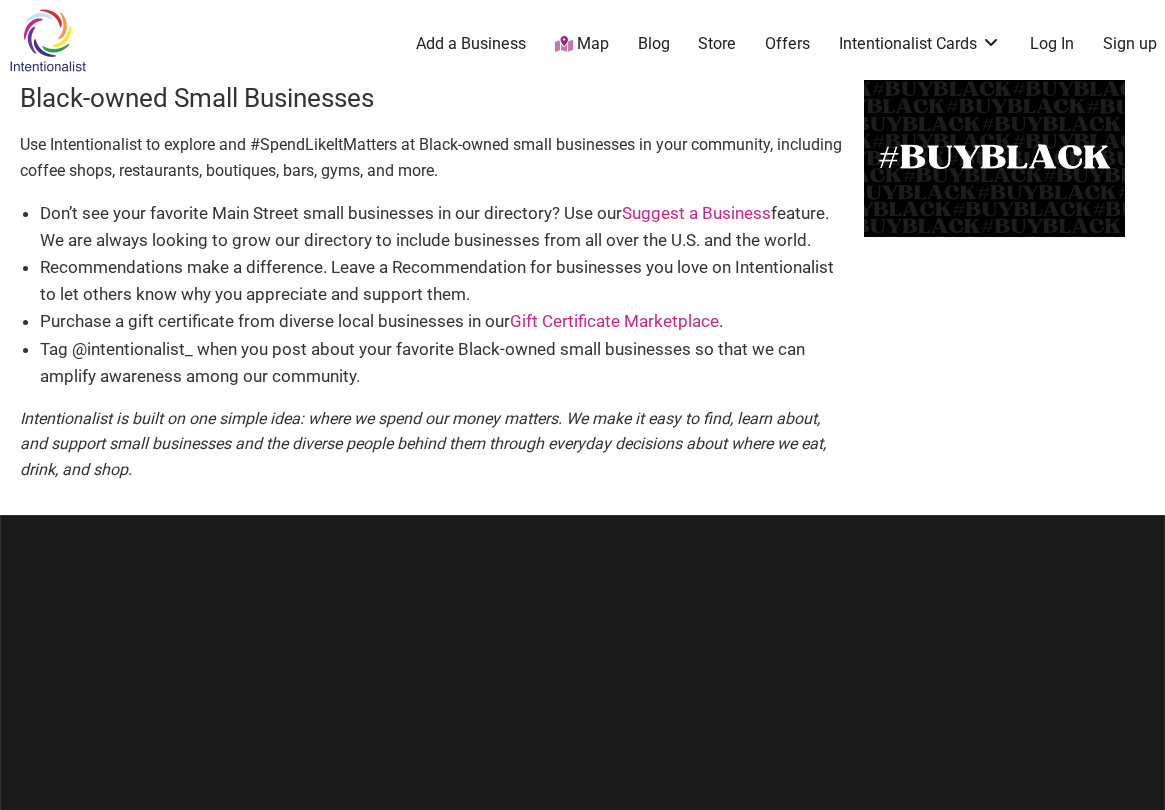 scroll, scrollTop: 0, scrollLeft: 0, axis: both 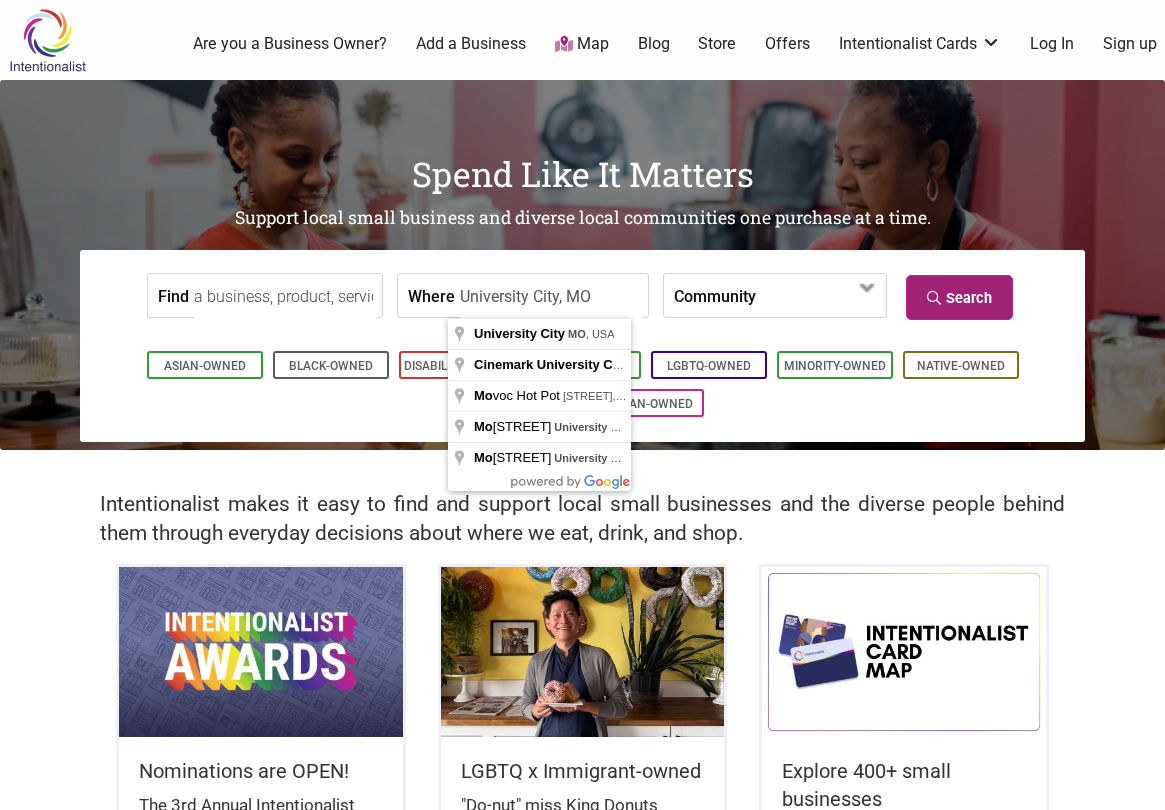 type on "University City, MO" 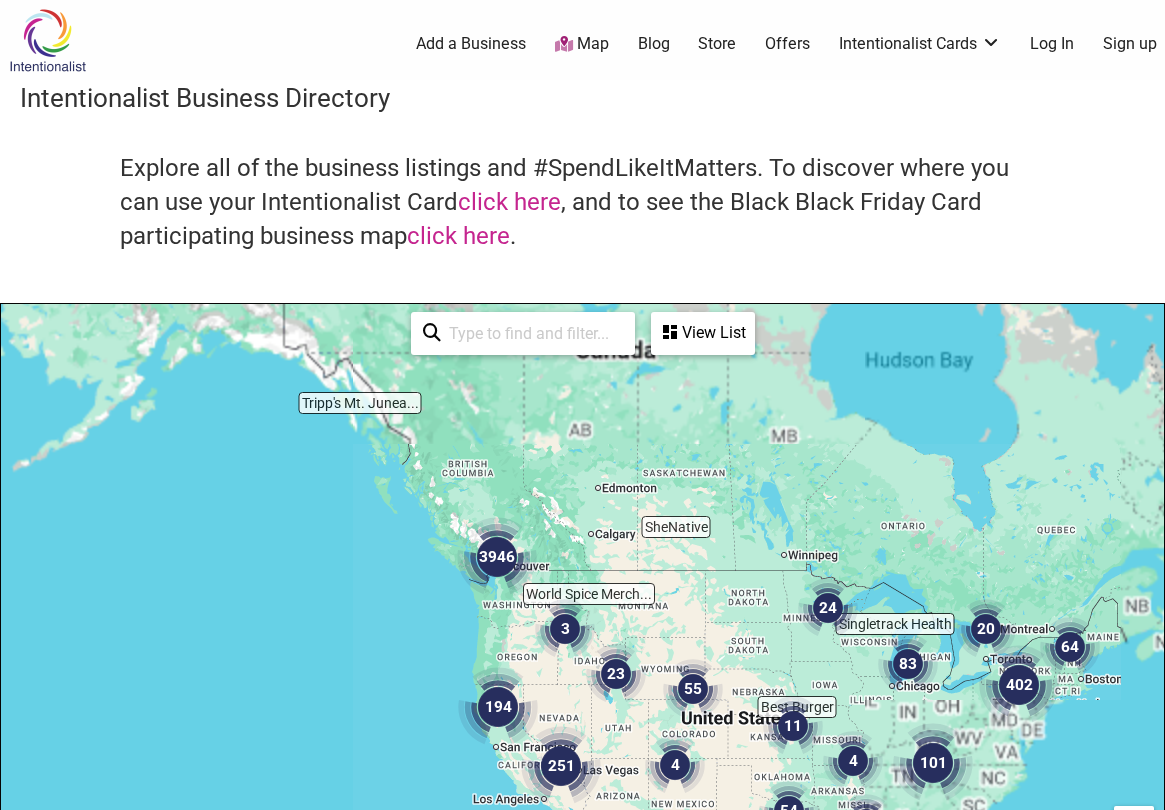 scroll, scrollTop: 500, scrollLeft: 0, axis: vertical 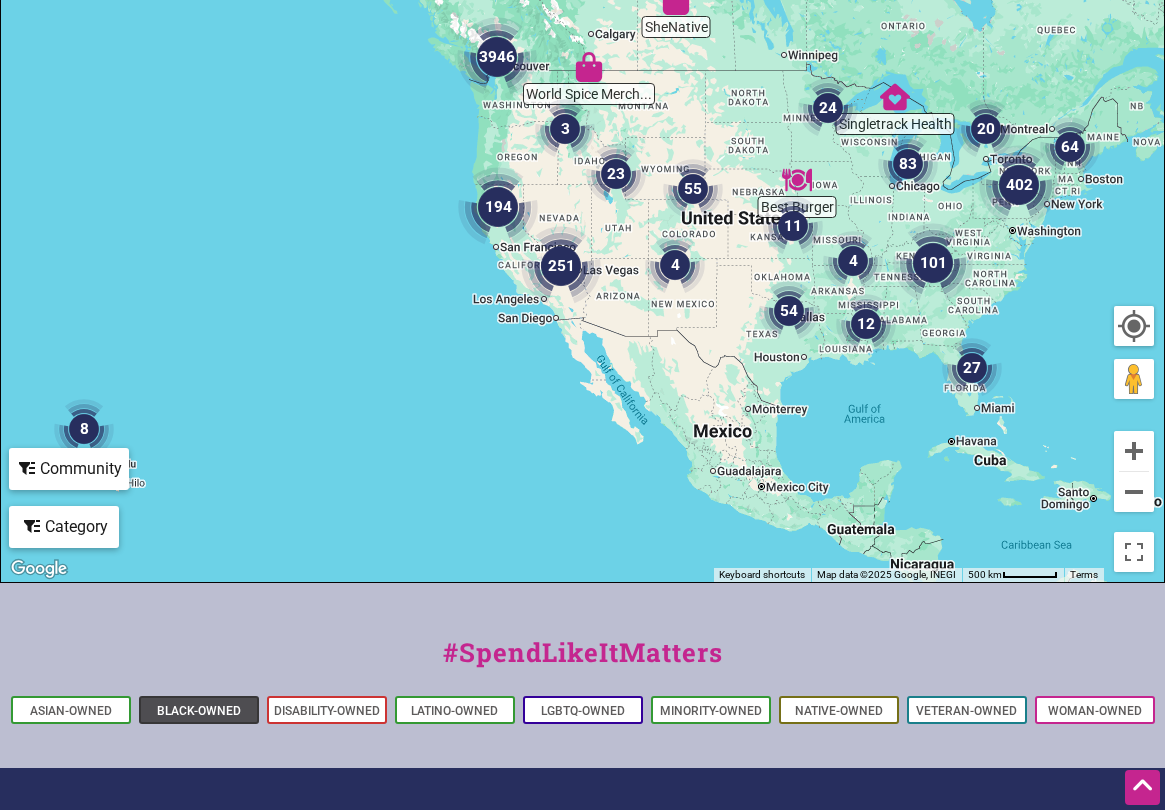 click on "Black-Owned" at bounding box center [199, 711] 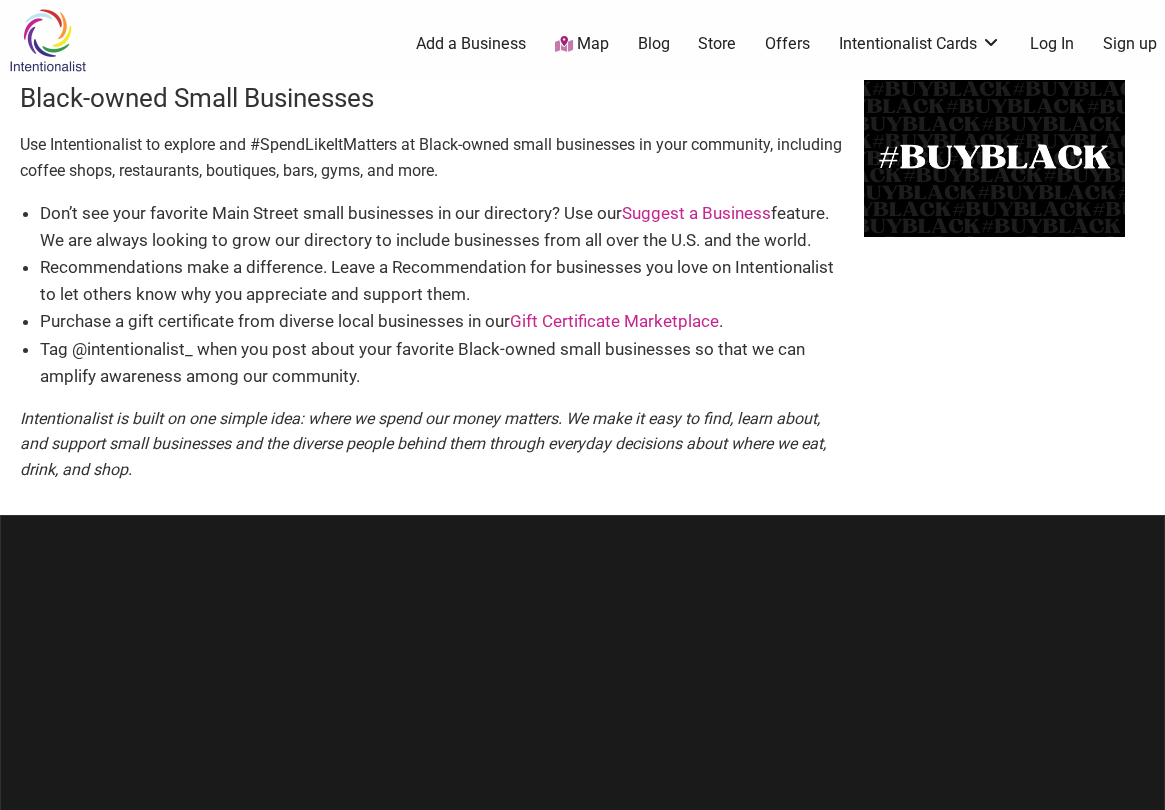 scroll, scrollTop: 0, scrollLeft: 0, axis: both 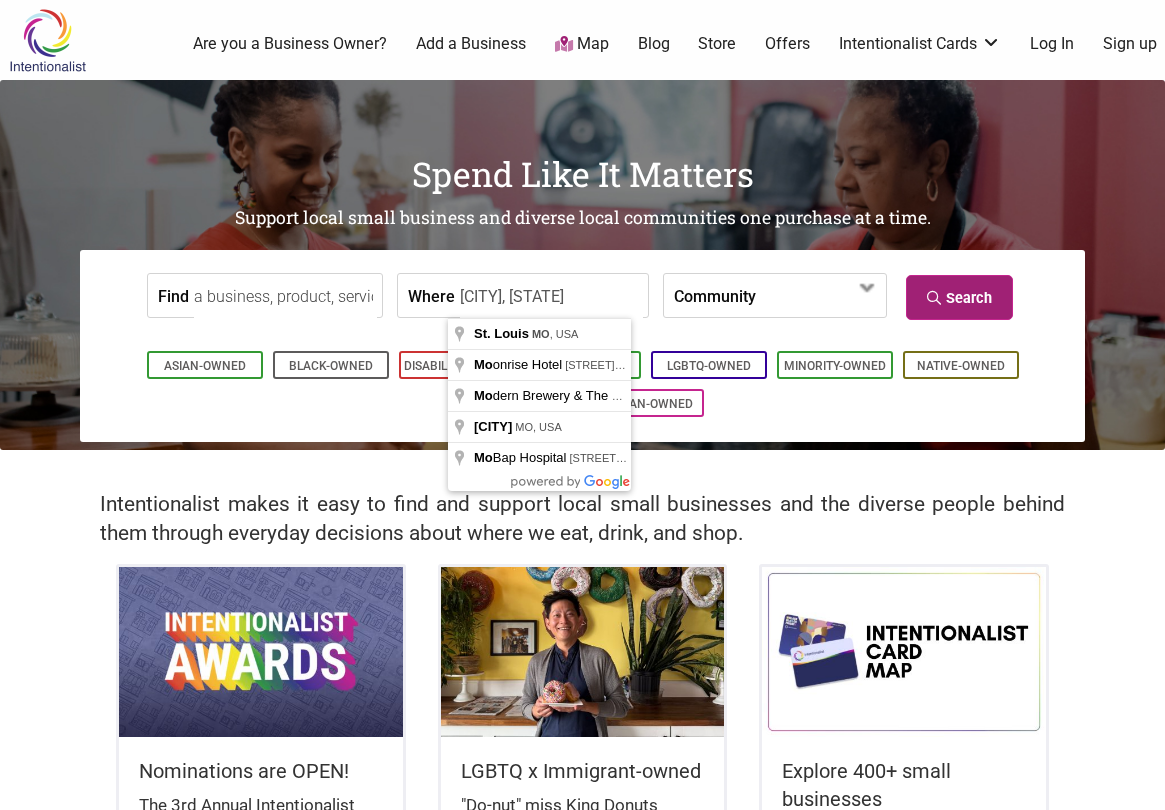 type on "[CITY], [STATE]" 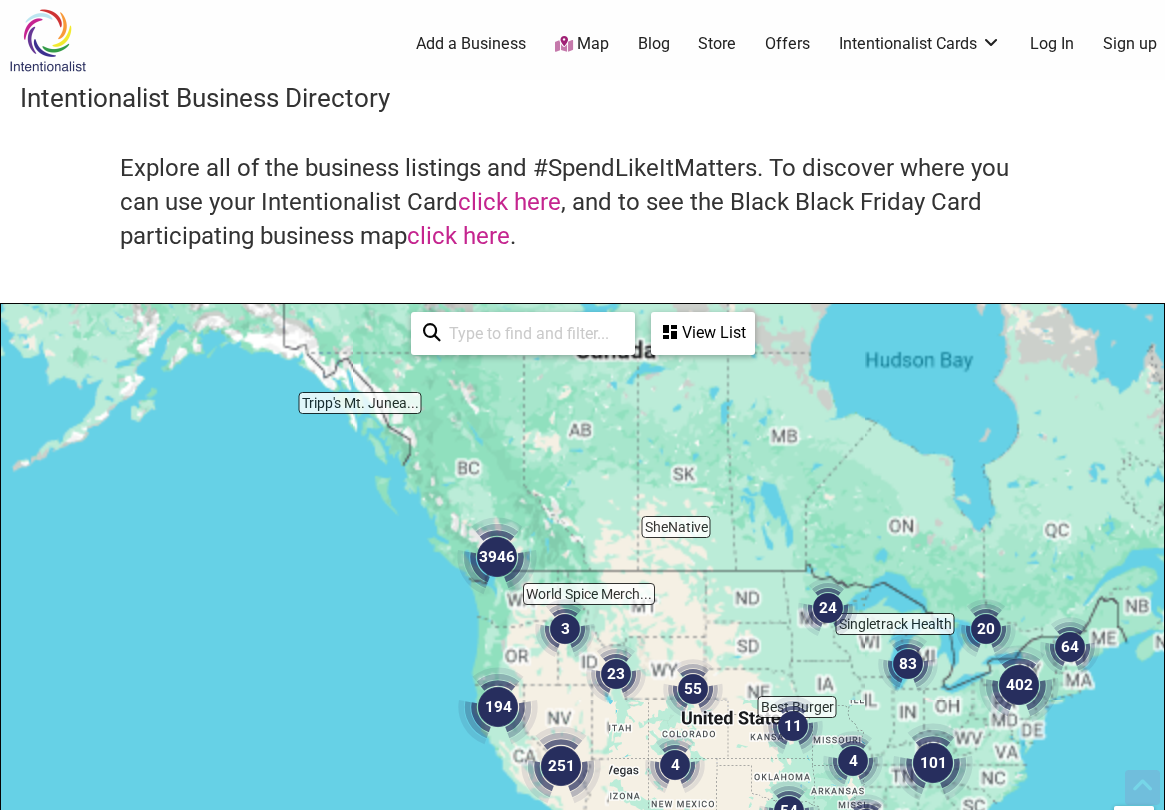 scroll, scrollTop: 500, scrollLeft: 0, axis: vertical 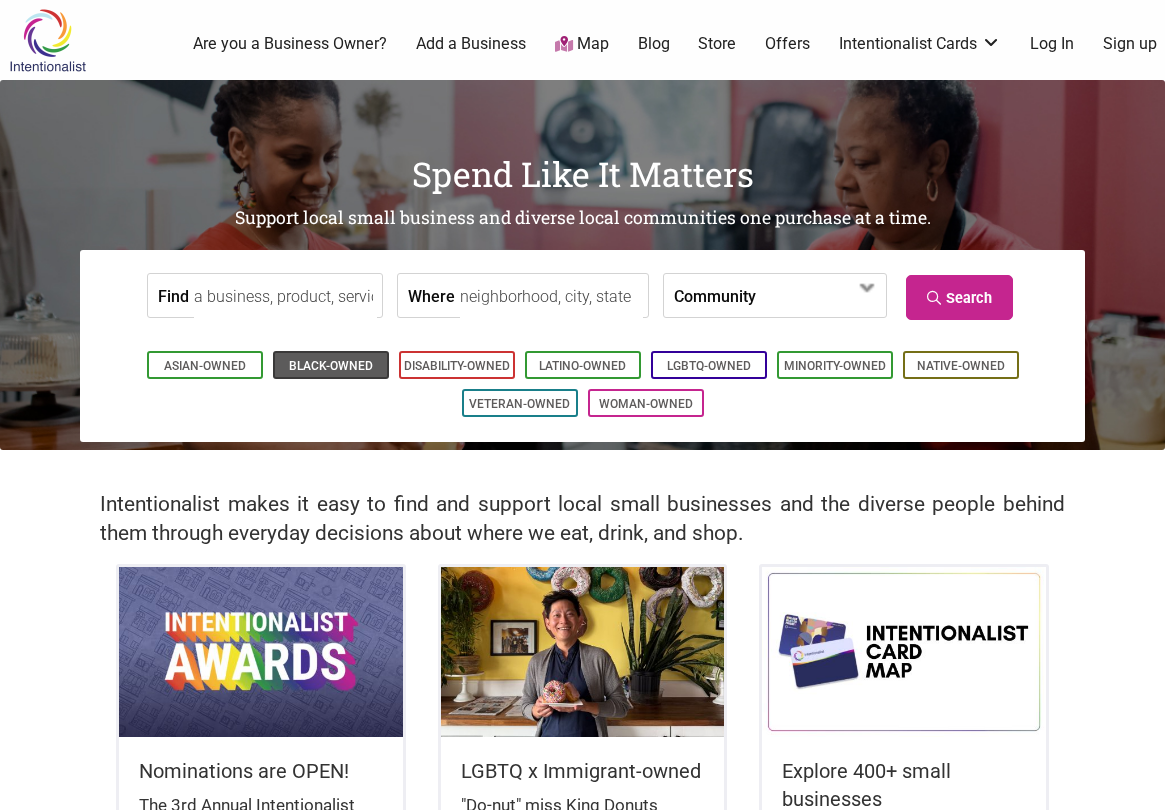 click on "Black-Owned" at bounding box center (331, 366) 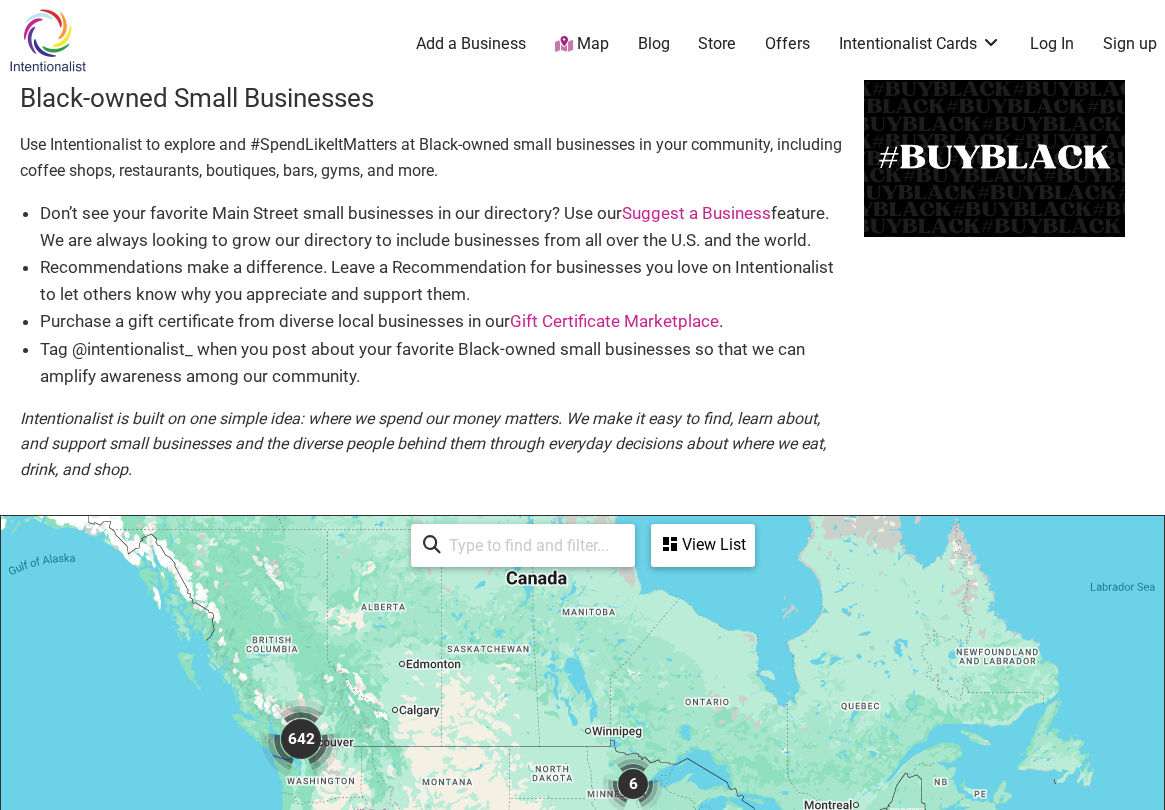 scroll, scrollTop: 500, scrollLeft: 0, axis: vertical 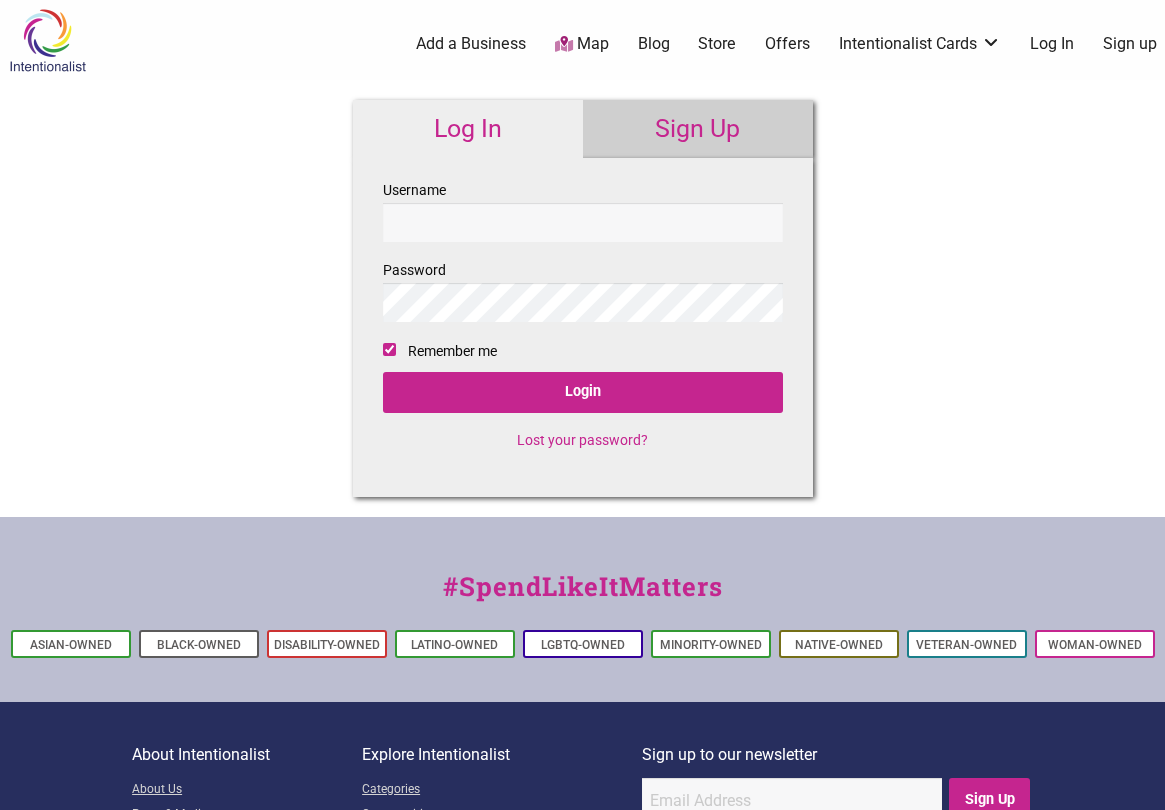 checkbox on "true" 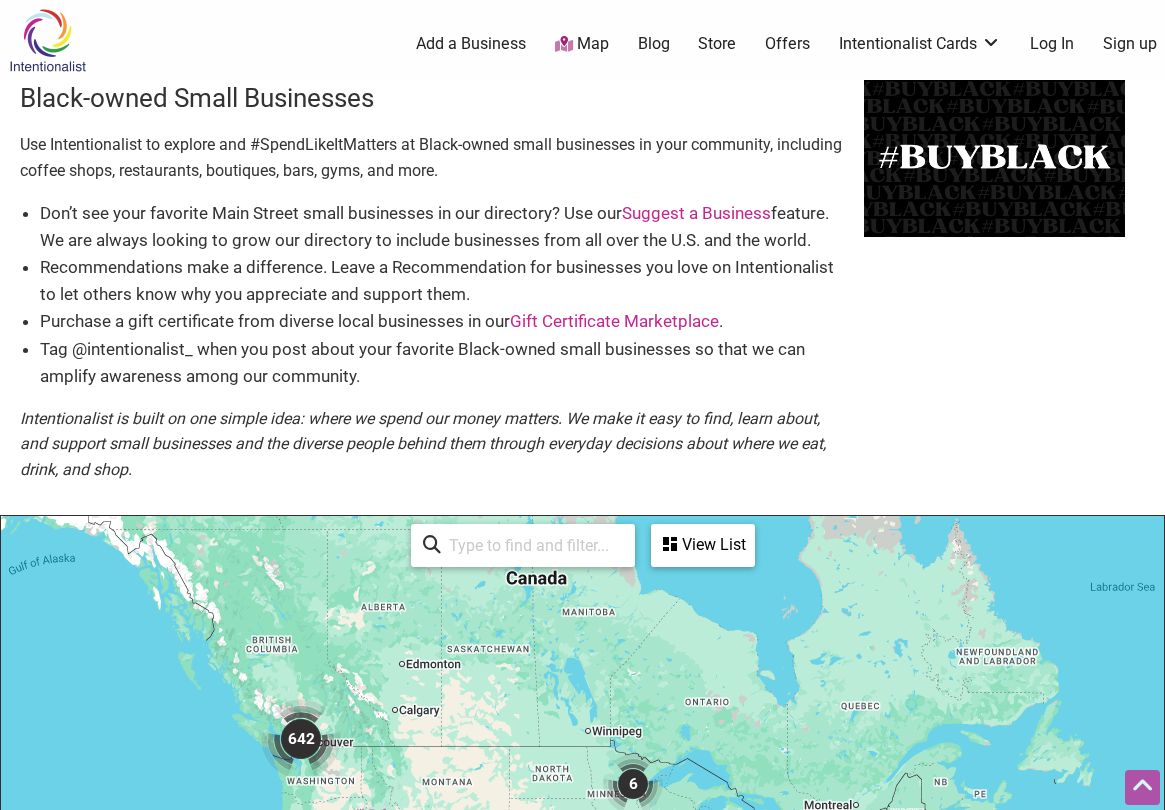 scroll, scrollTop: 500, scrollLeft: 0, axis: vertical 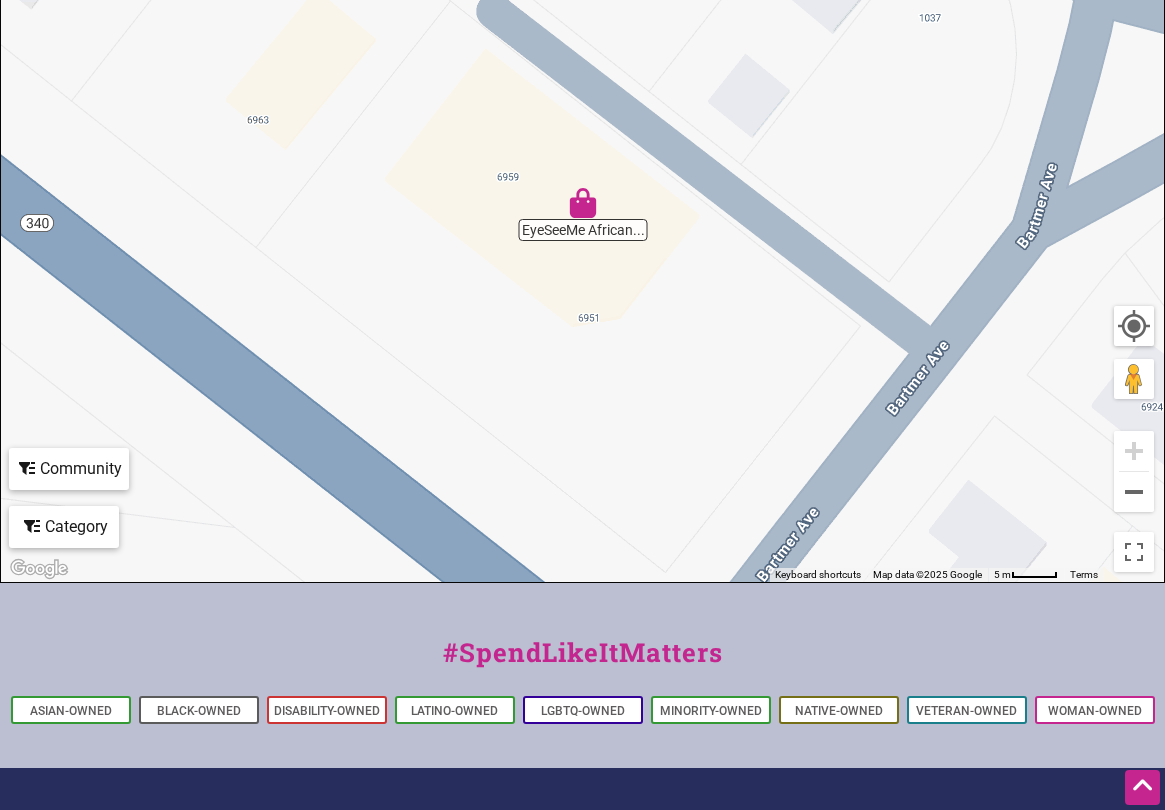 click at bounding box center (583, 203) 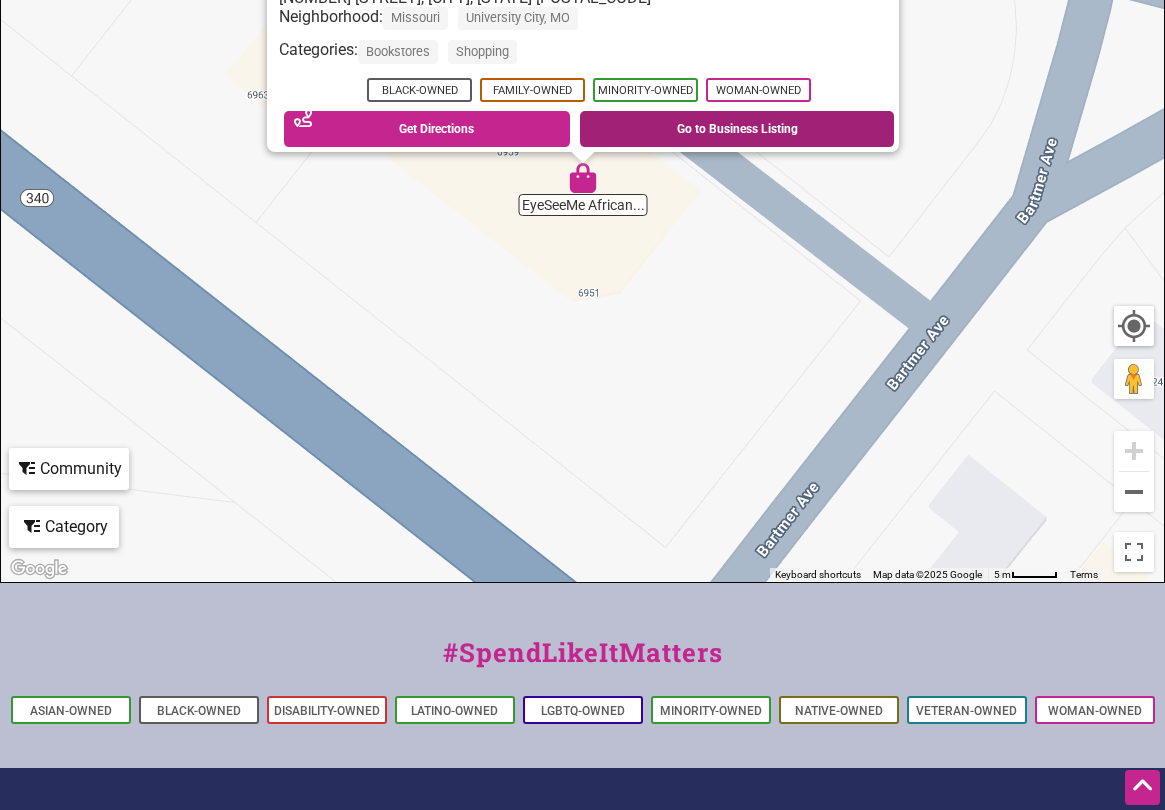 click on "Go to Business Listing" at bounding box center (737, 129) 